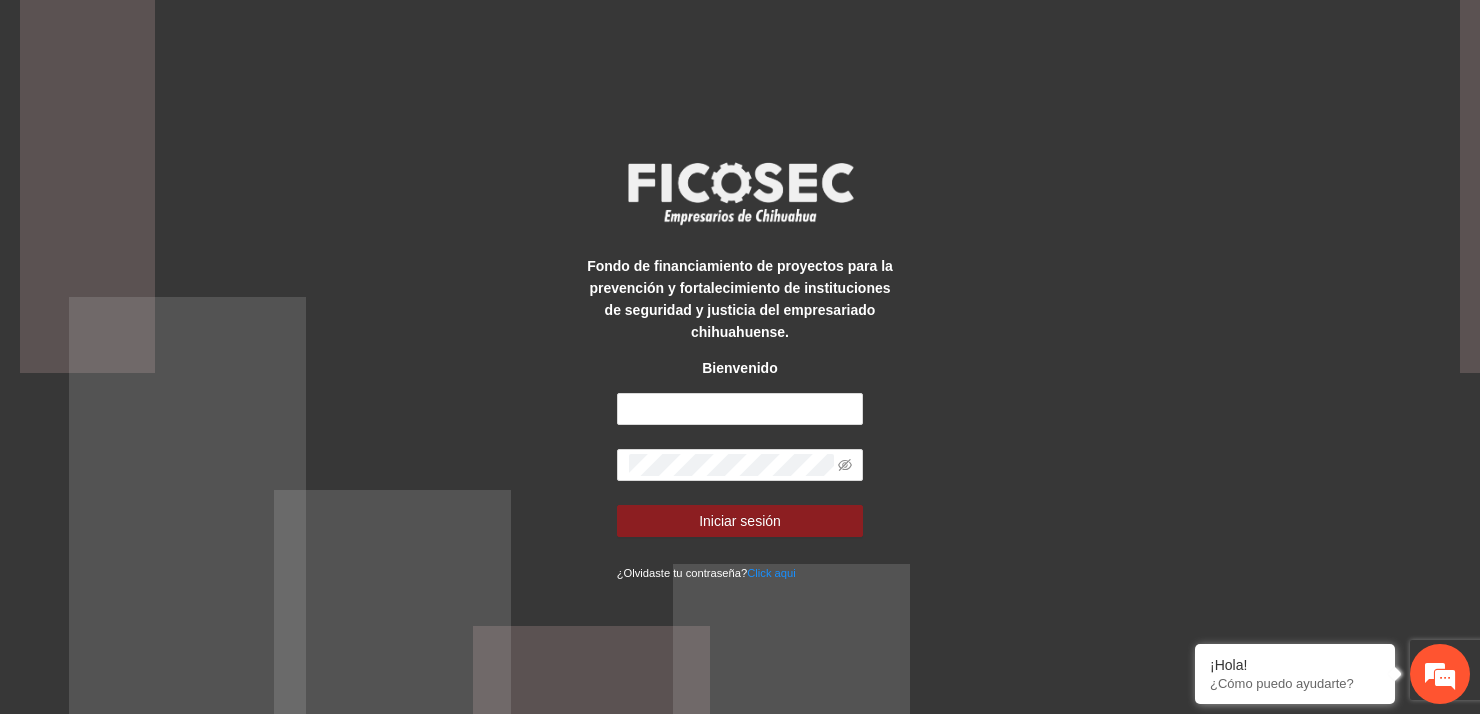 scroll, scrollTop: 0, scrollLeft: 0, axis: both 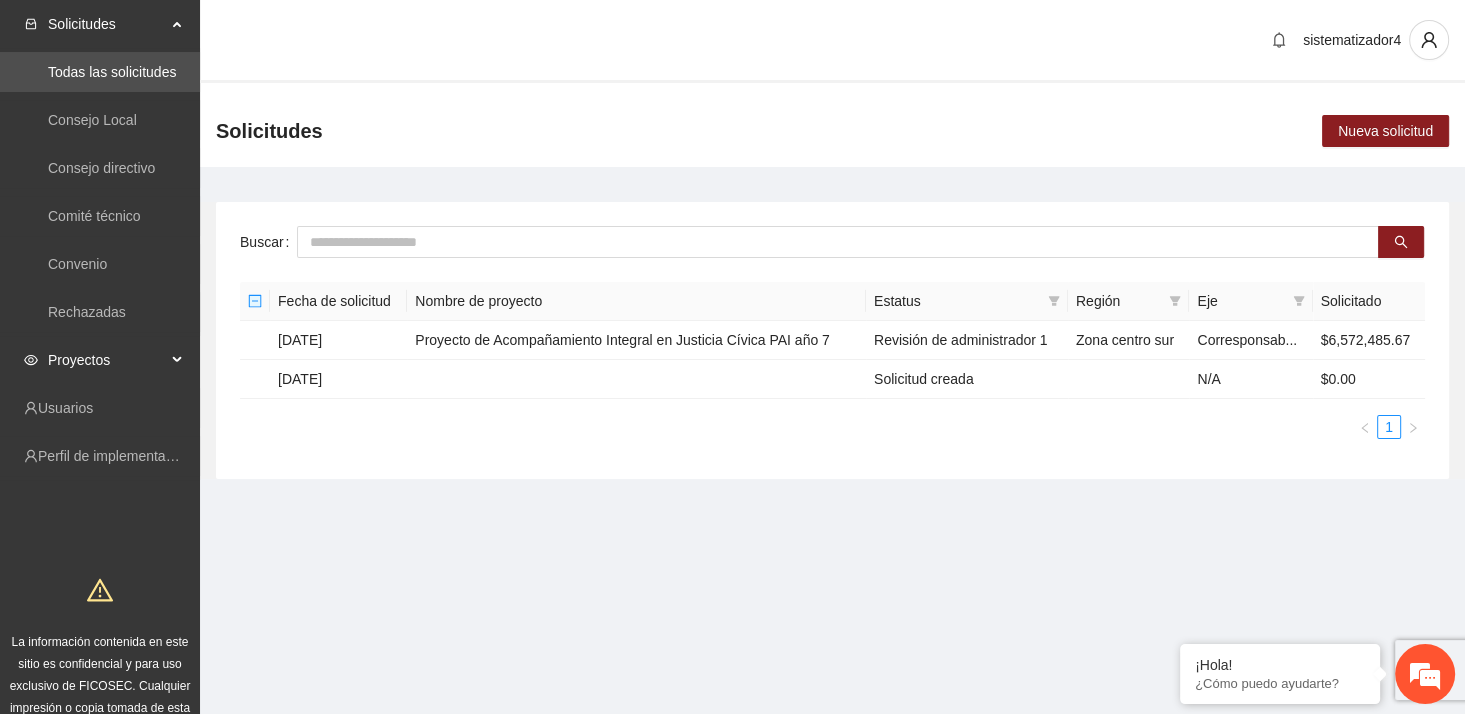 click on "Proyectos" at bounding box center [100, 360] 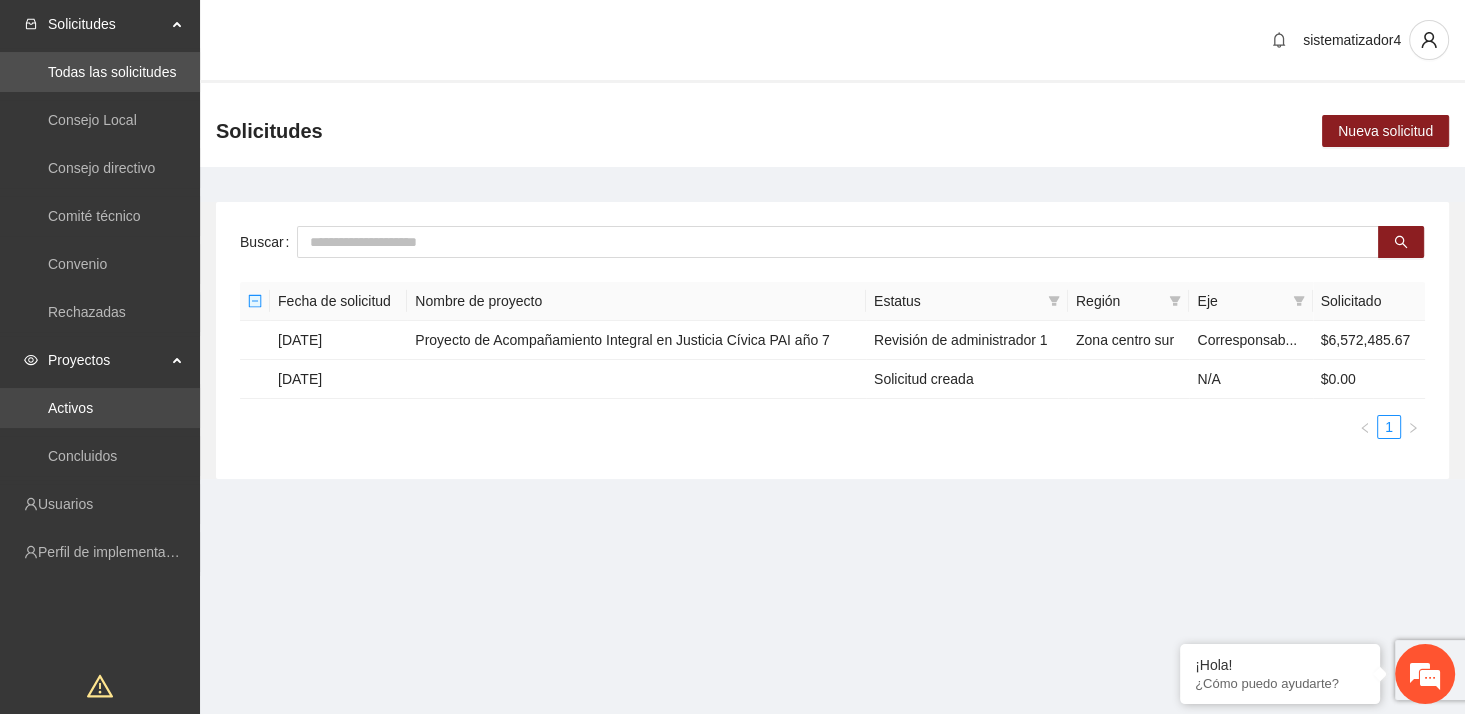 click on "Activos" at bounding box center [70, 408] 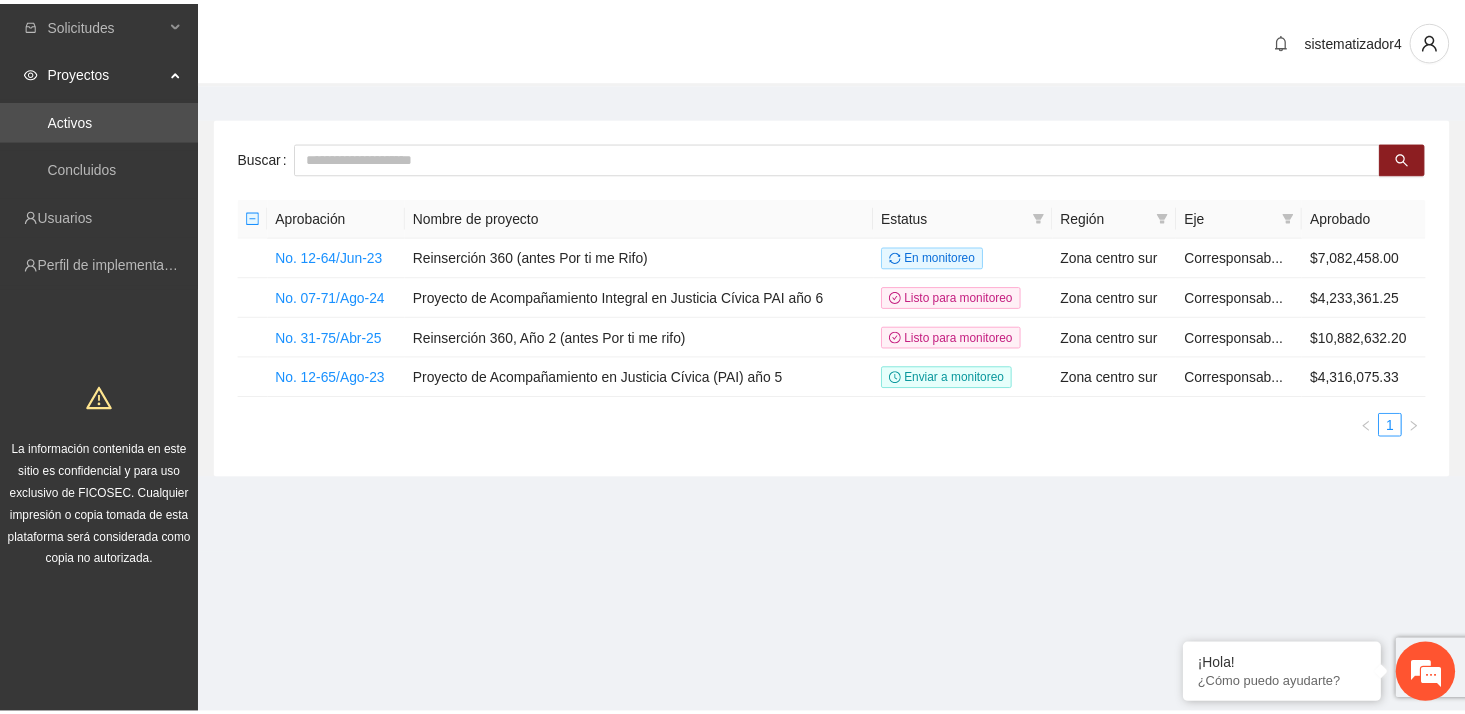 scroll, scrollTop: 0, scrollLeft: 0, axis: both 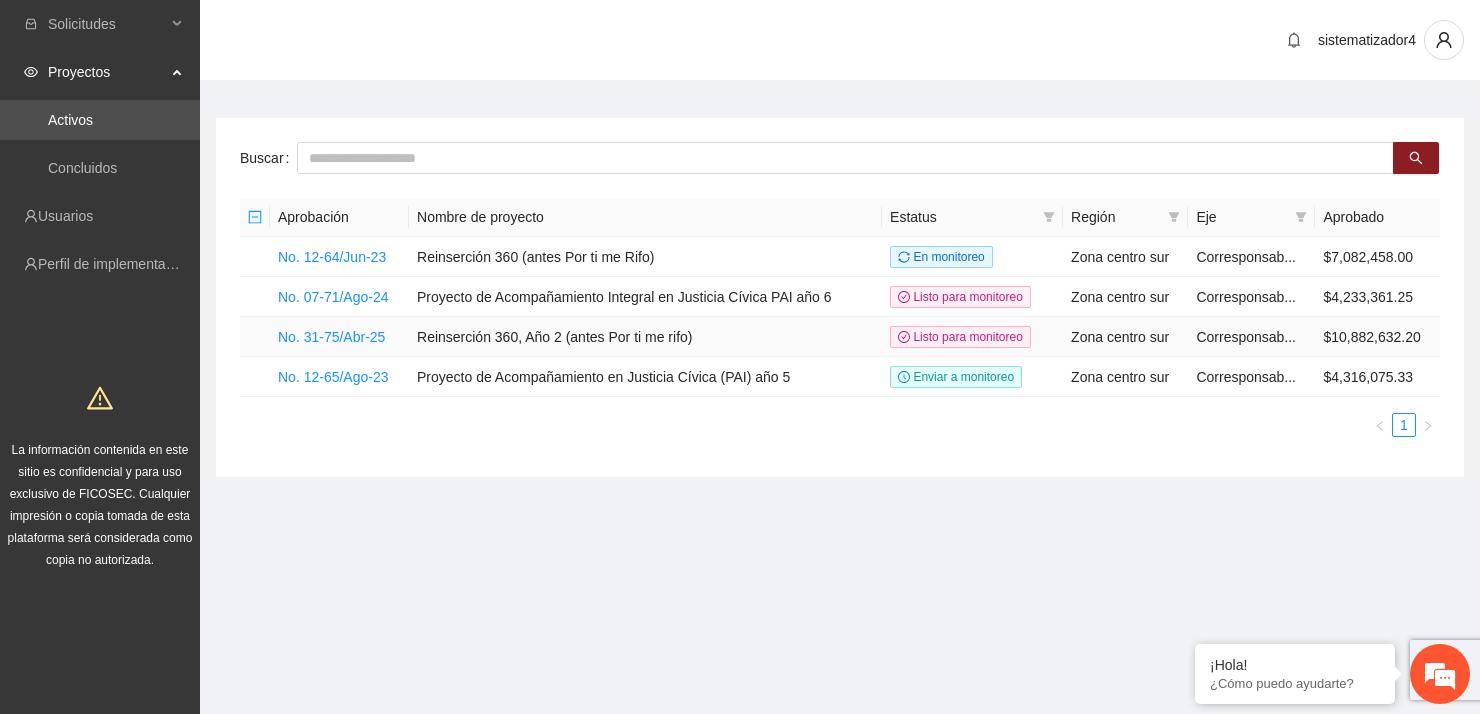 click on "No. 31-75/Abr-25" at bounding box center [339, 337] 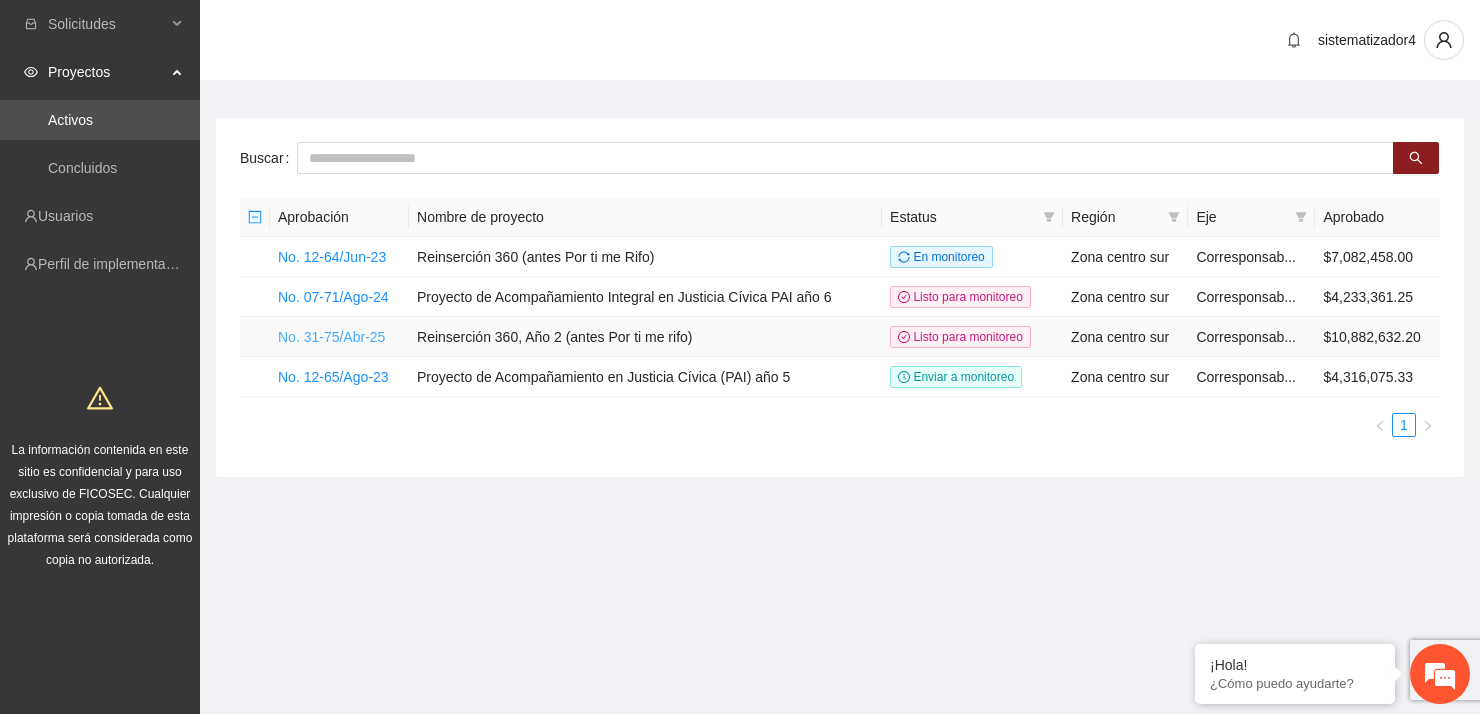 click on "No. 31-75/Abr-25" at bounding box center [331, 337] 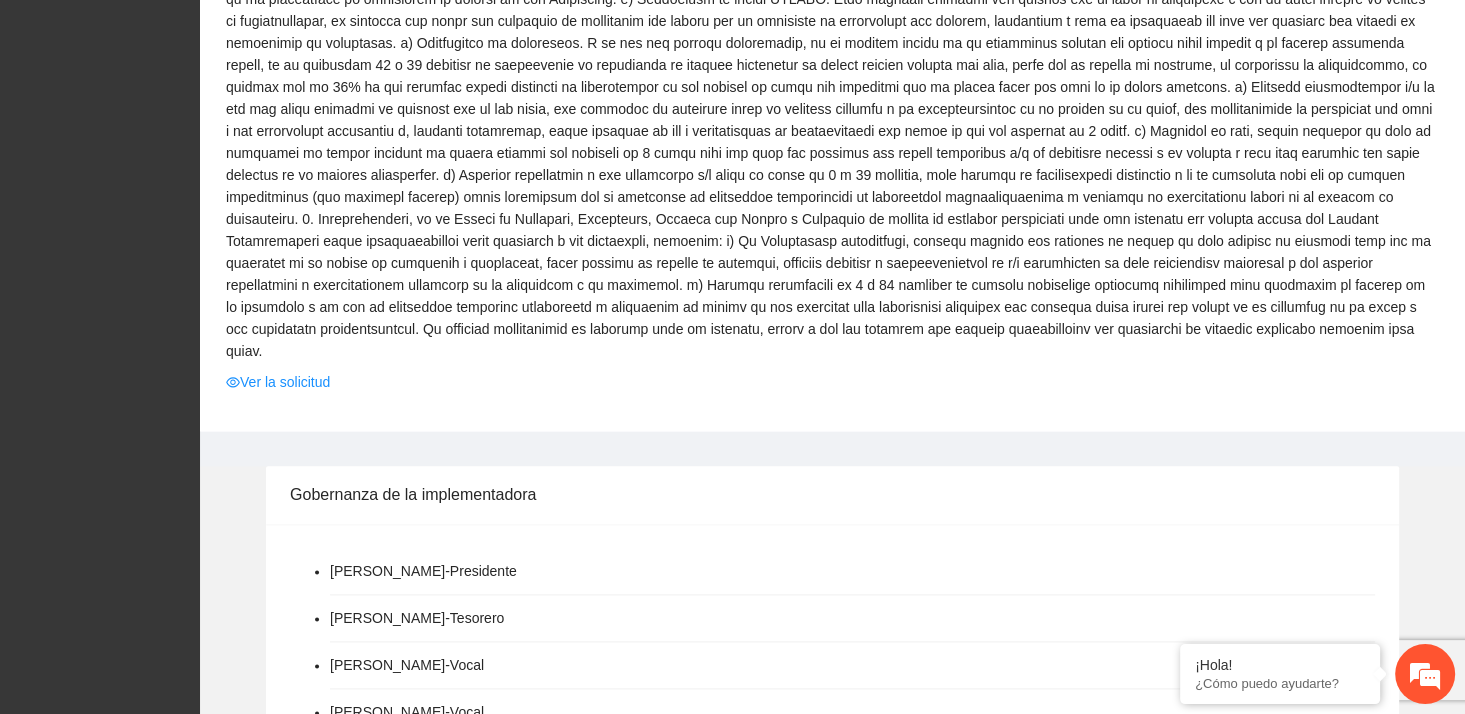 scroll, scrollTop: 2200, scrollLeft: 0, axis: vertical 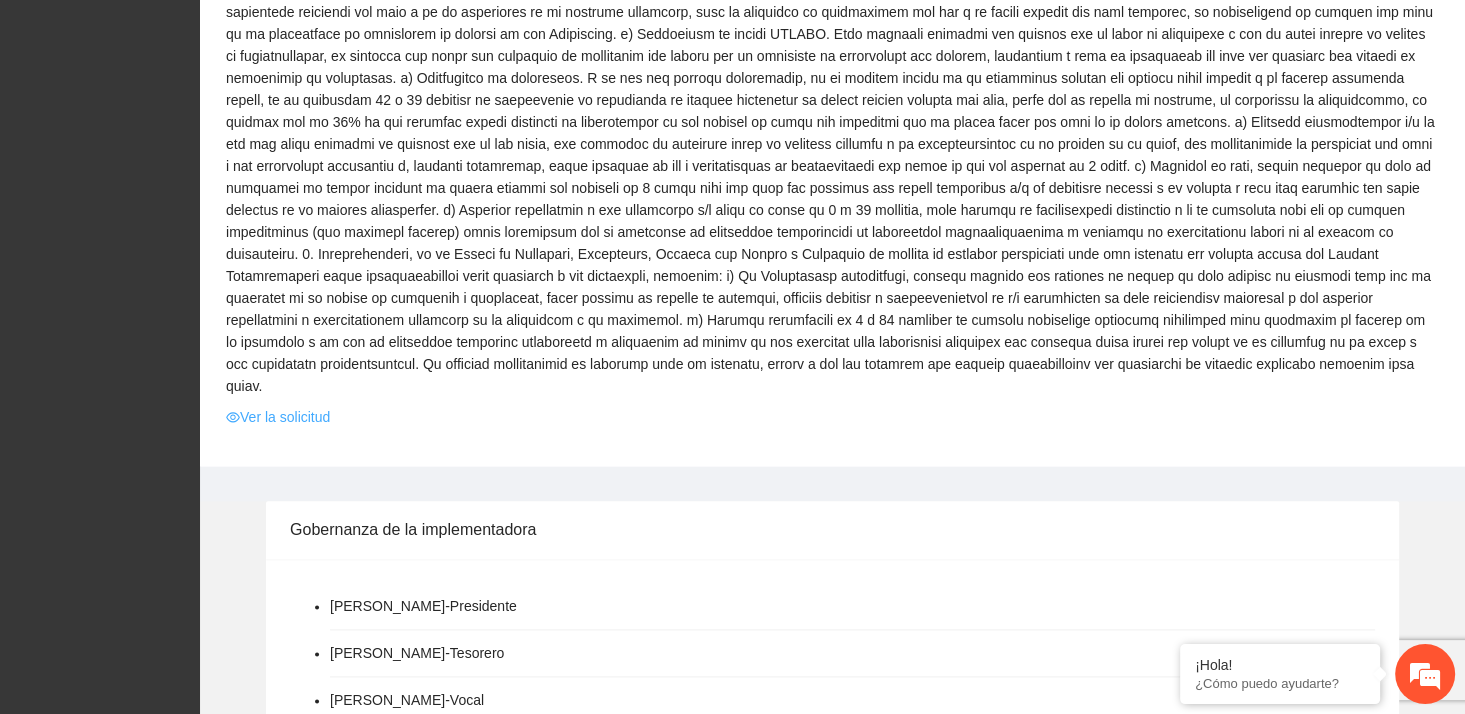 click on "Ver la solicitud" at bounding box center (278, 417) 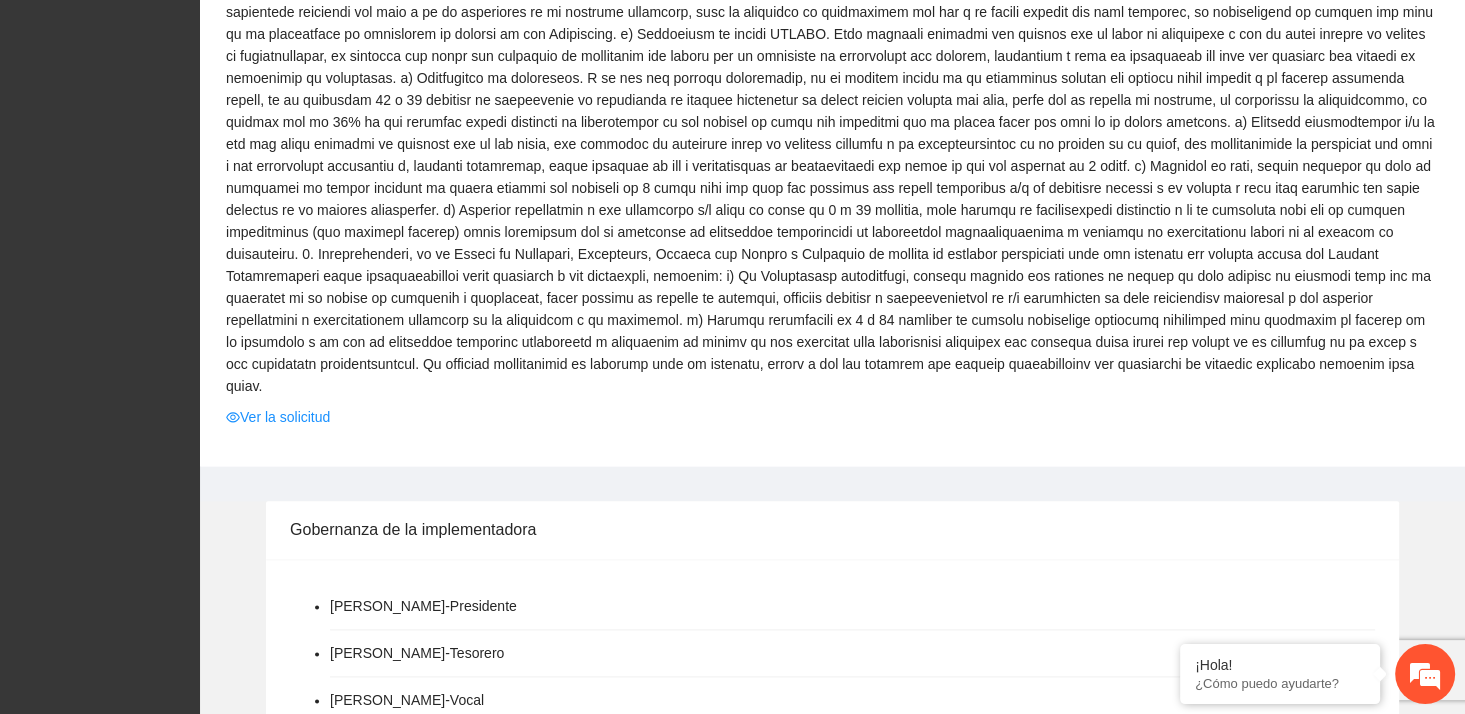 scroll, scrollTop: 0, scrollLeft: 0, axis: both 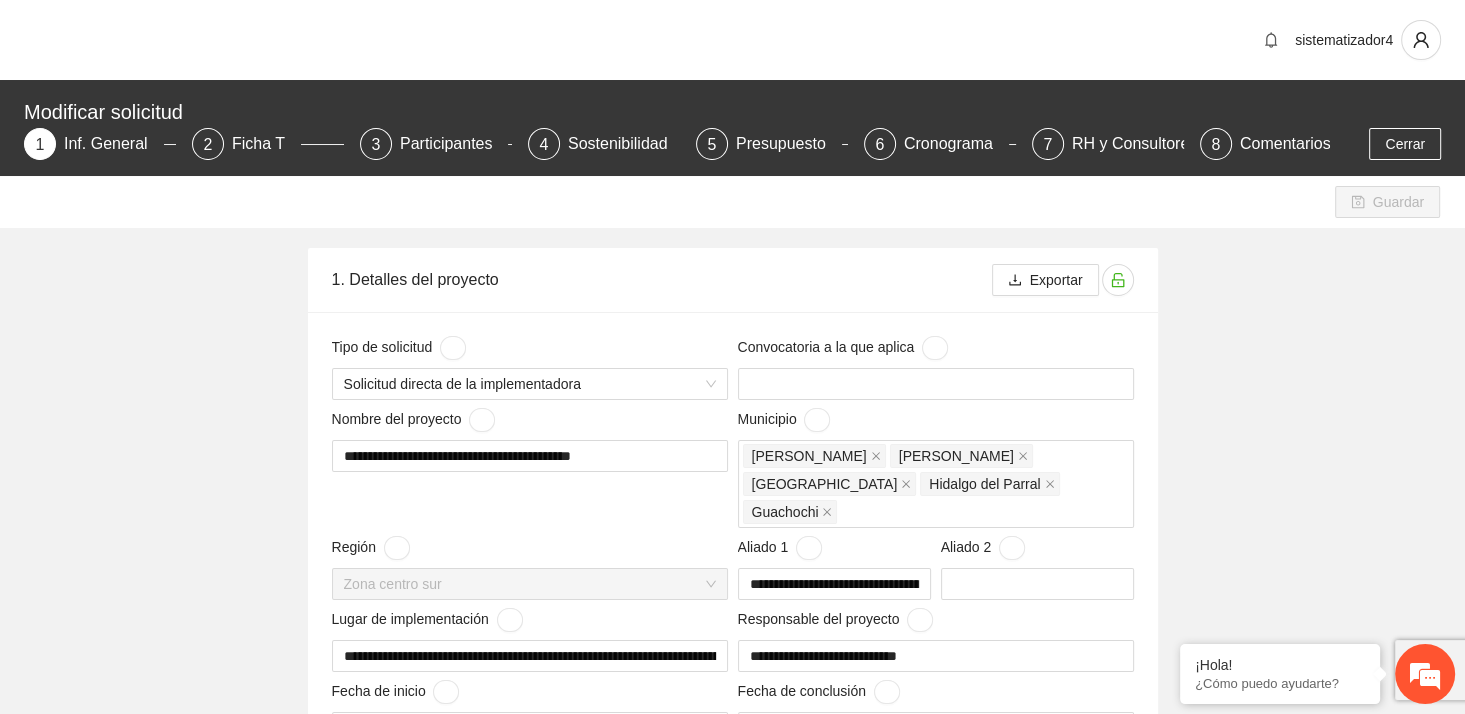 type 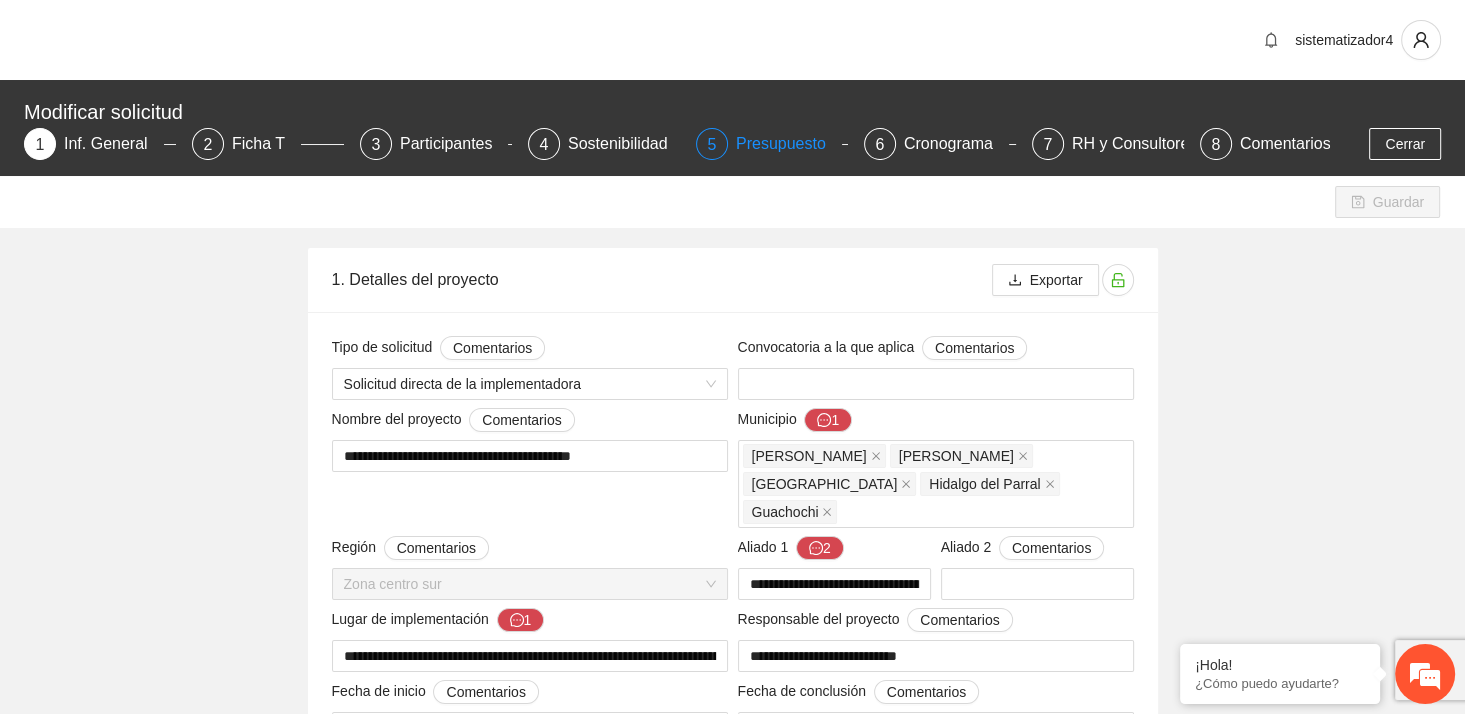click on "Presupuesto" at bounding box center (789, 144) 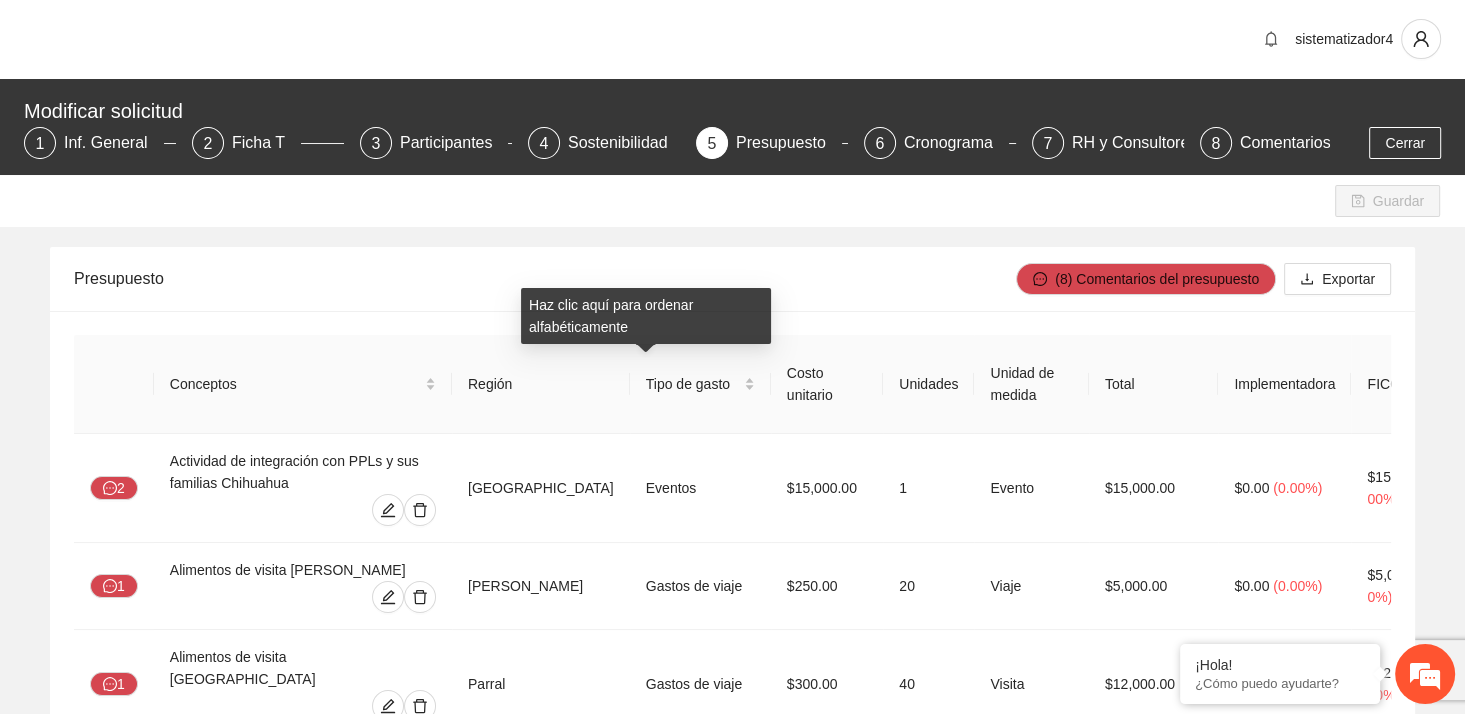 scroll, scrollTop: 0, scrollLeft: 0, axis: both 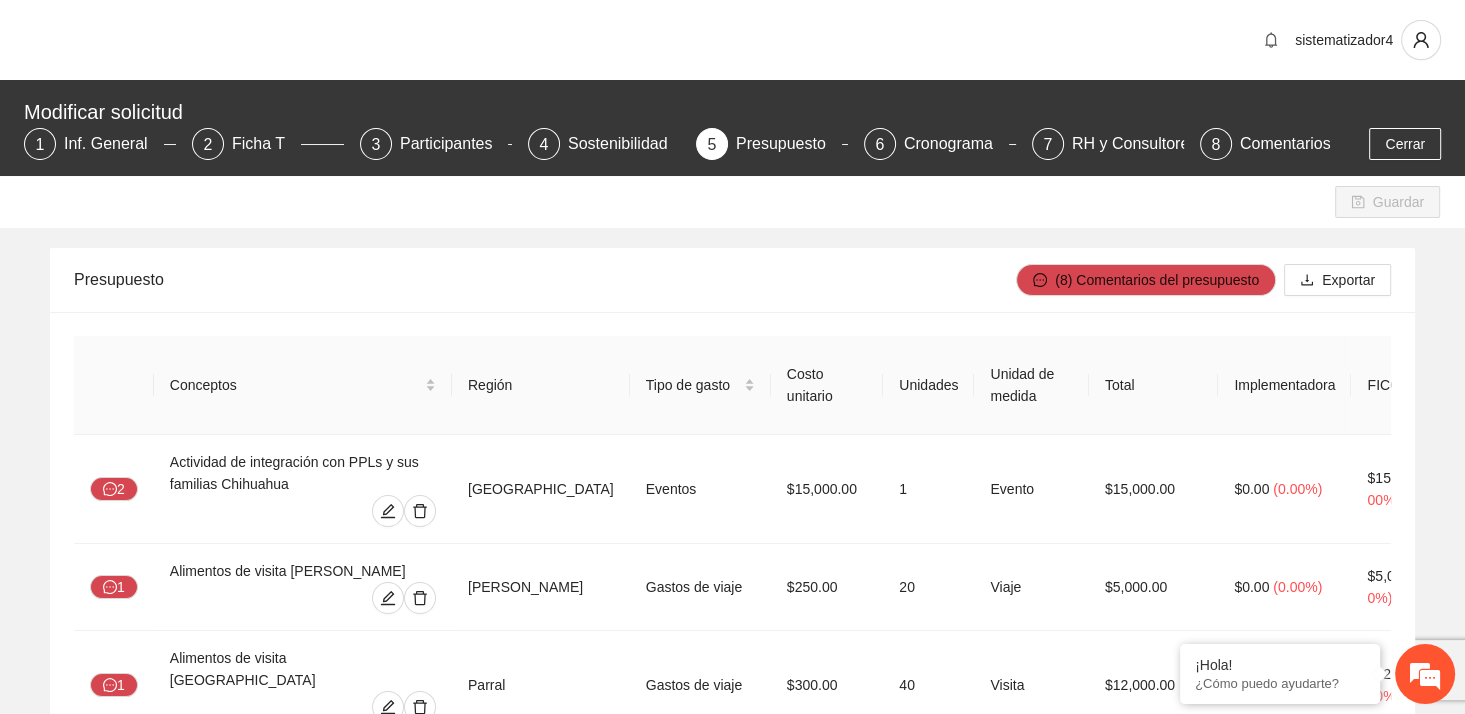 click on "Presupuesto" at bounding box center [545, 279] 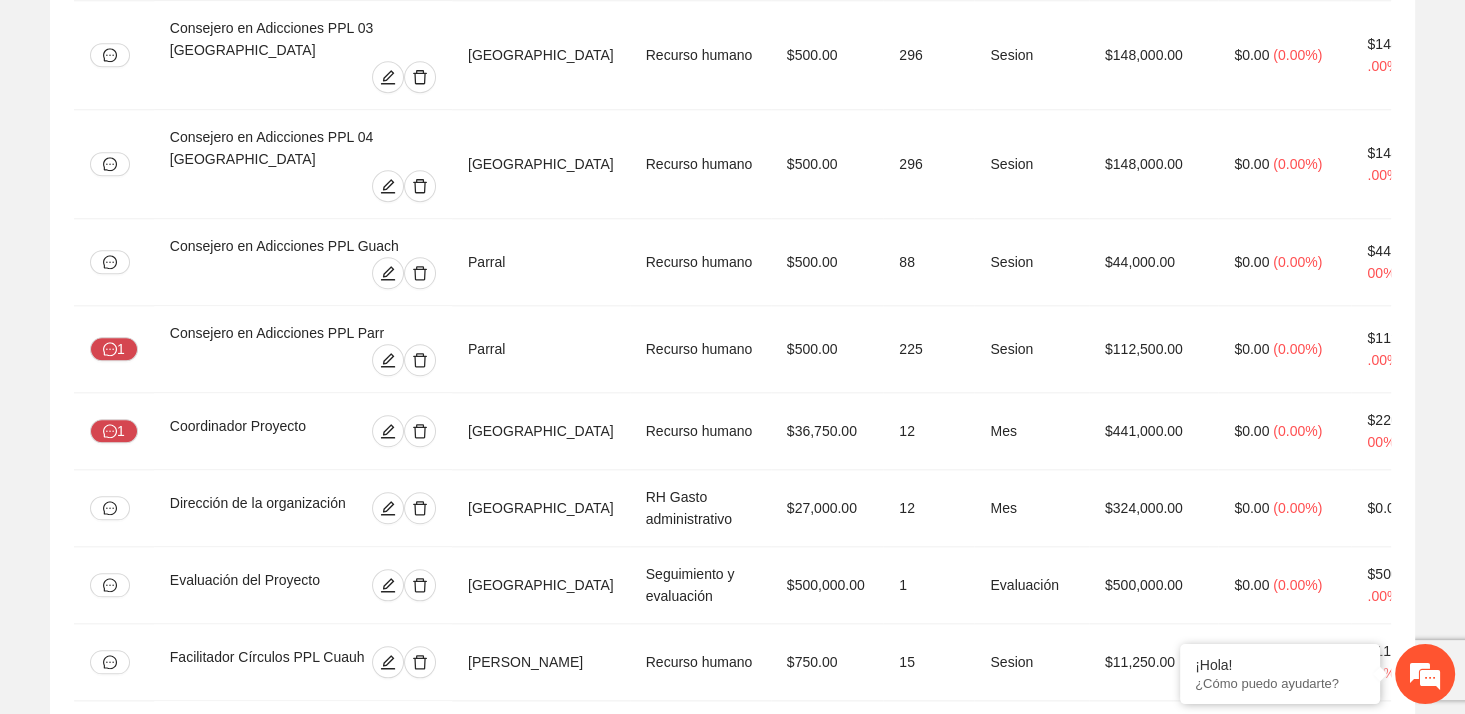 scroll, scrollTop: 2092, scrollLeft: 0, axis: vertical 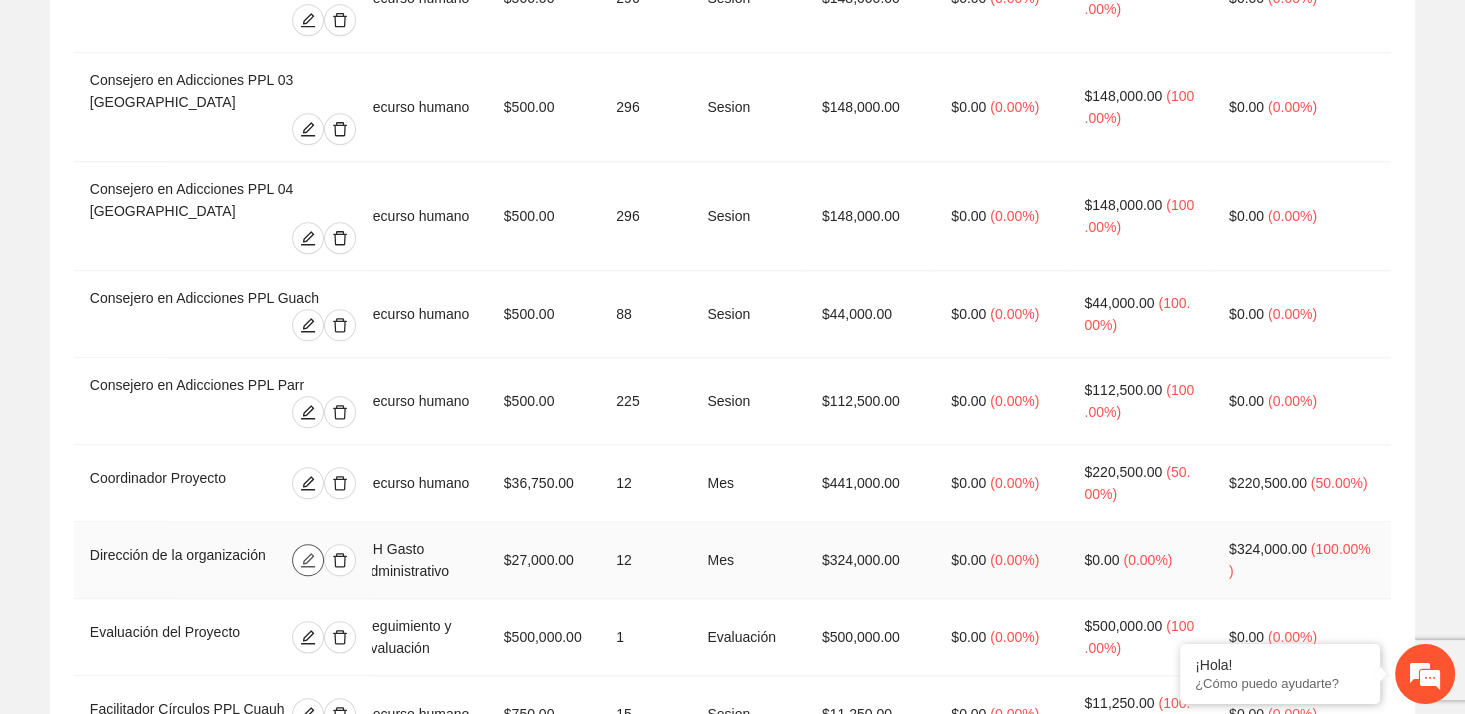 click 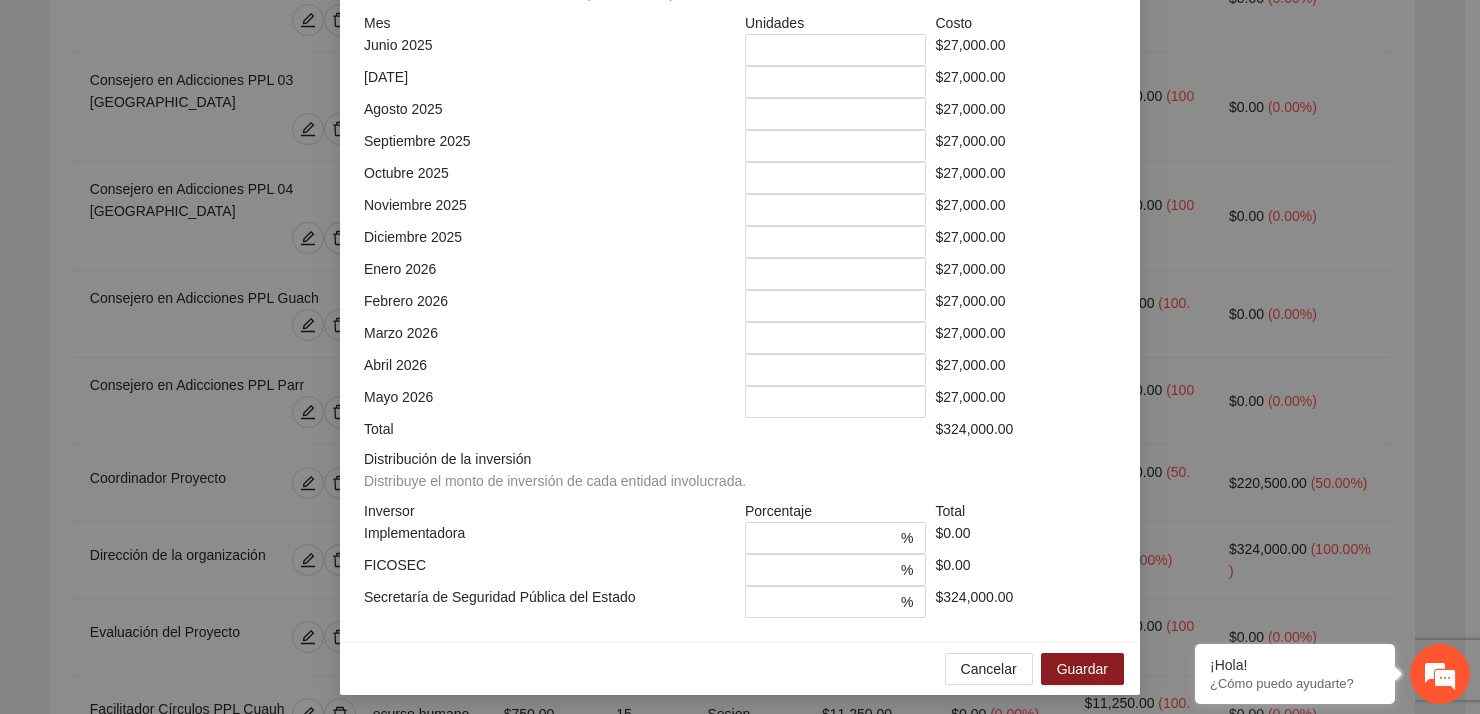 scroll, scrollTop: 423, scrollLeft: 0, axis: vertical 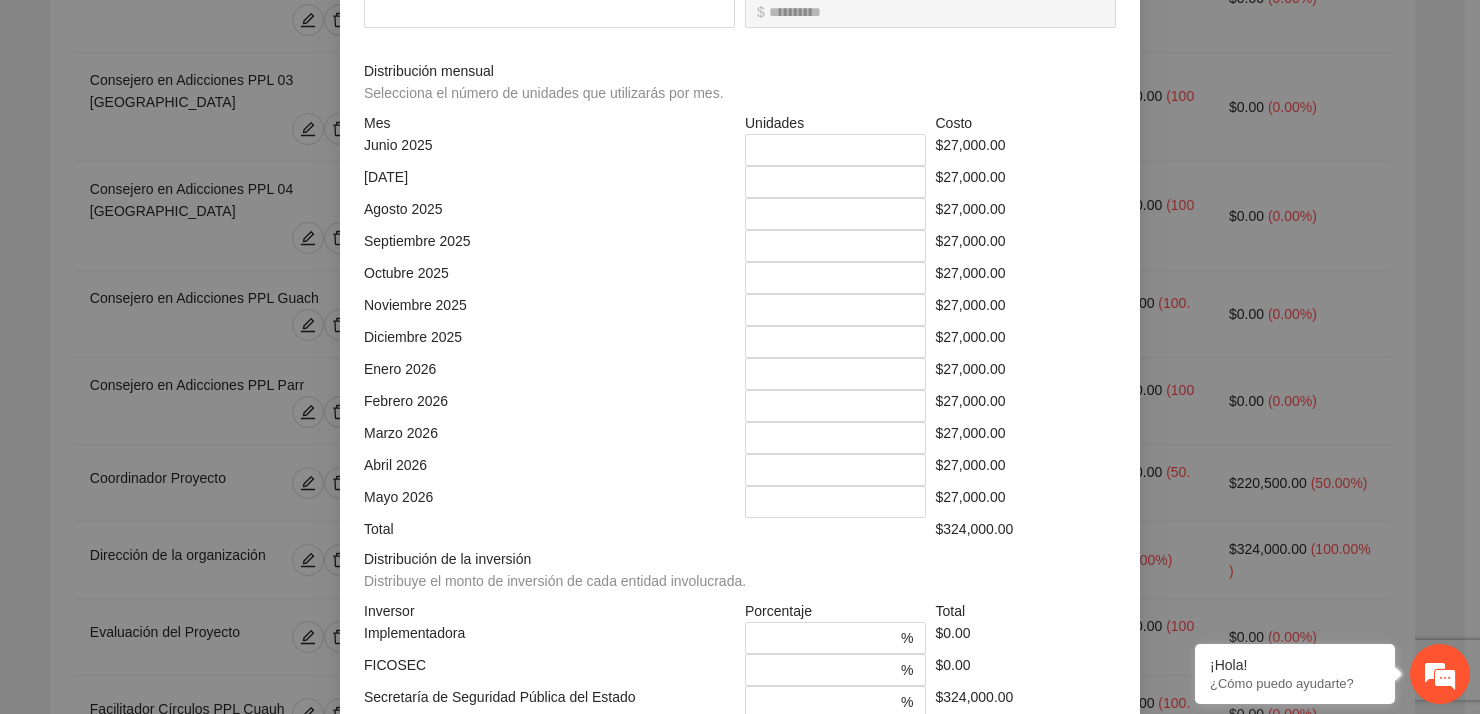 click on "**********" at bounding box center [740, 357] 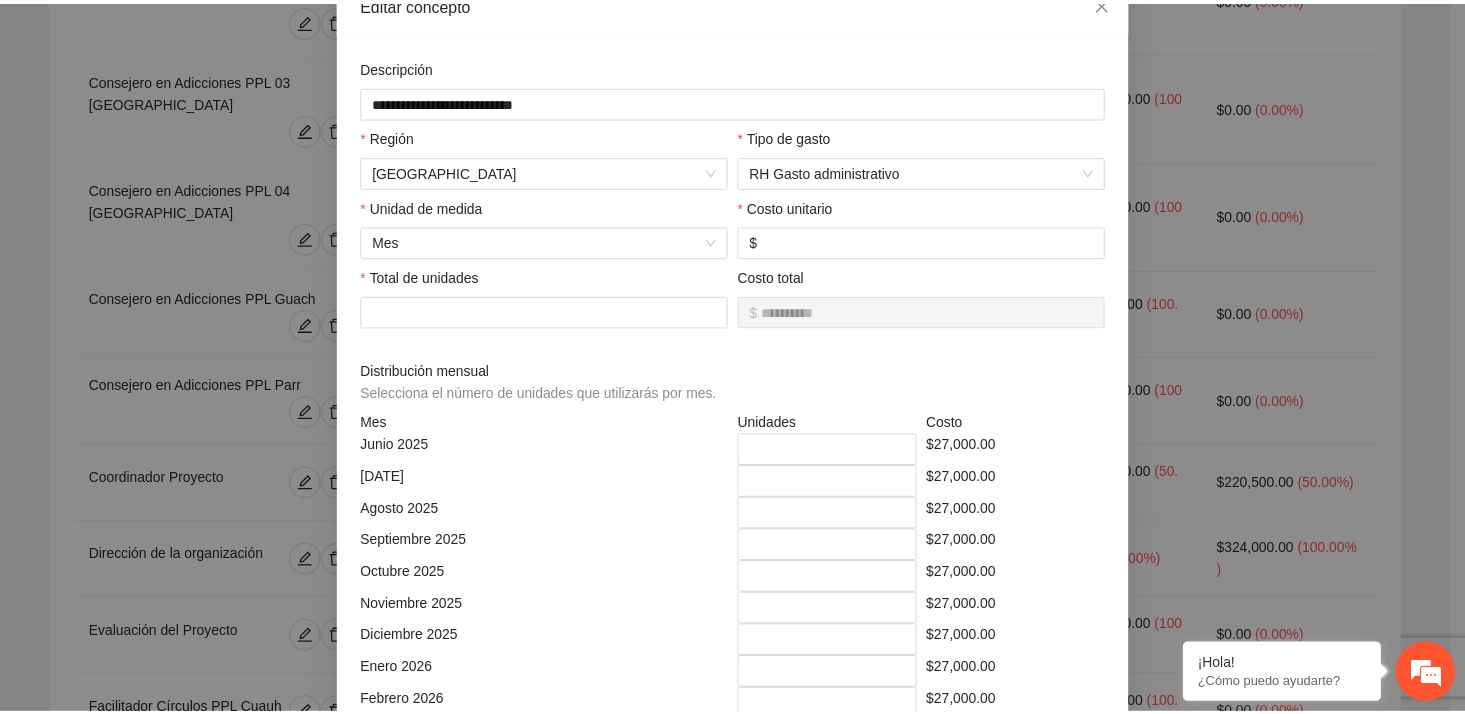scroll, scrollTop: 23, scrollLeft: 0, axis: vertical 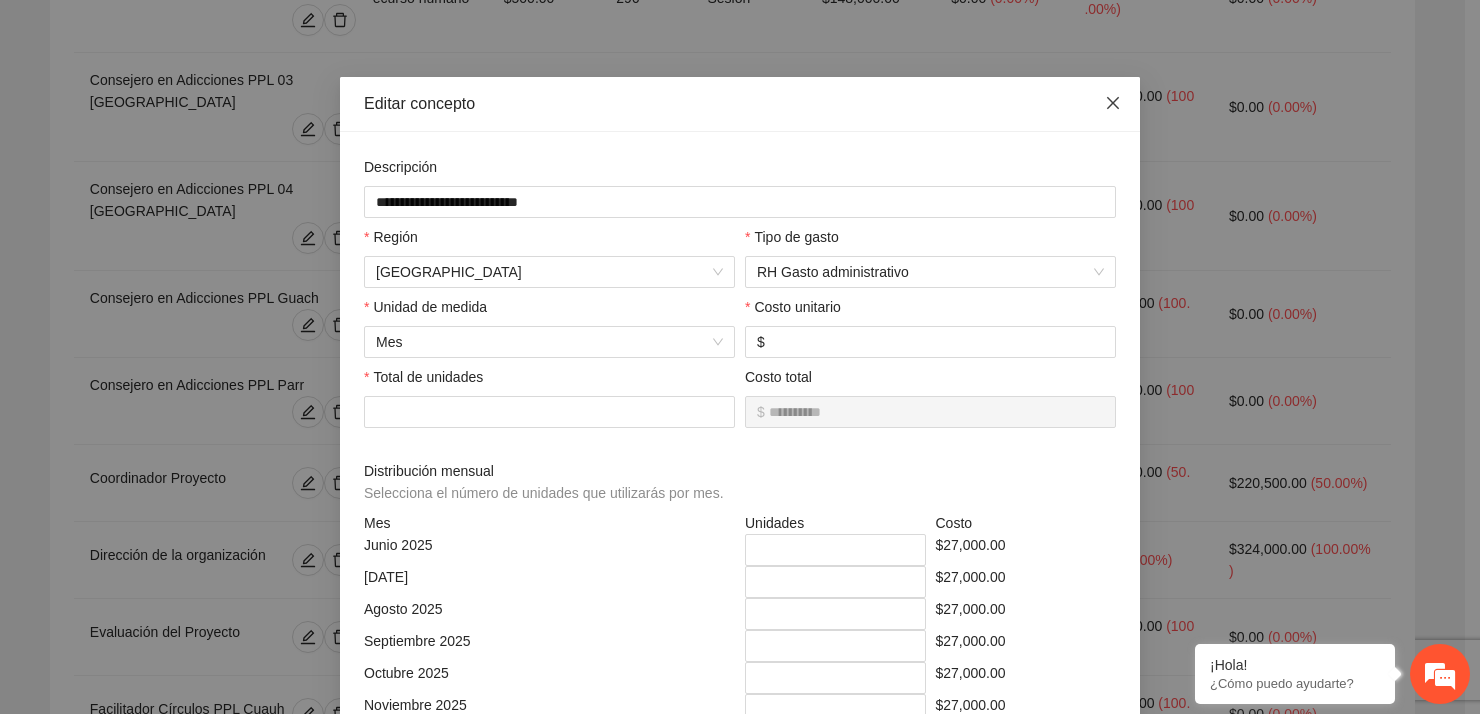 click 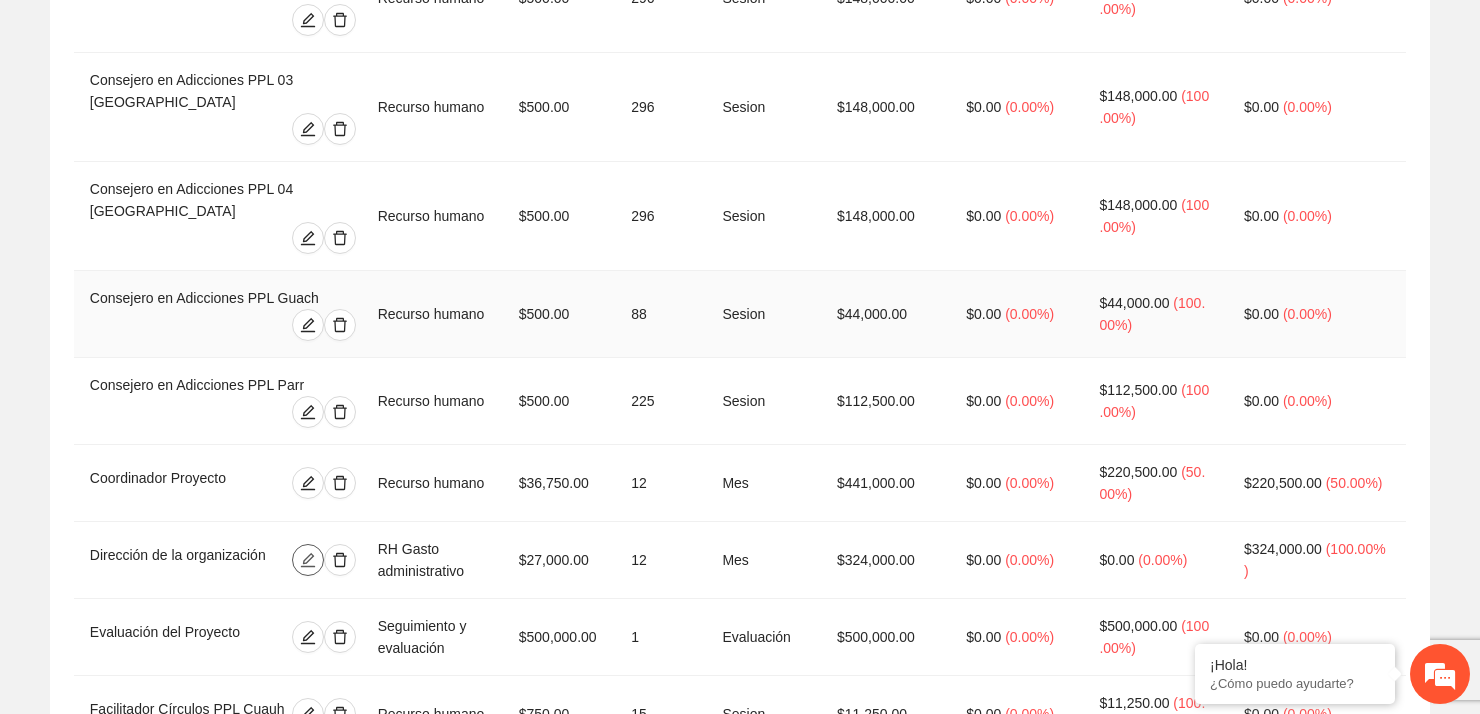 scroll, scrollTop: 0, scrollLeft: 268, axis: horizontal 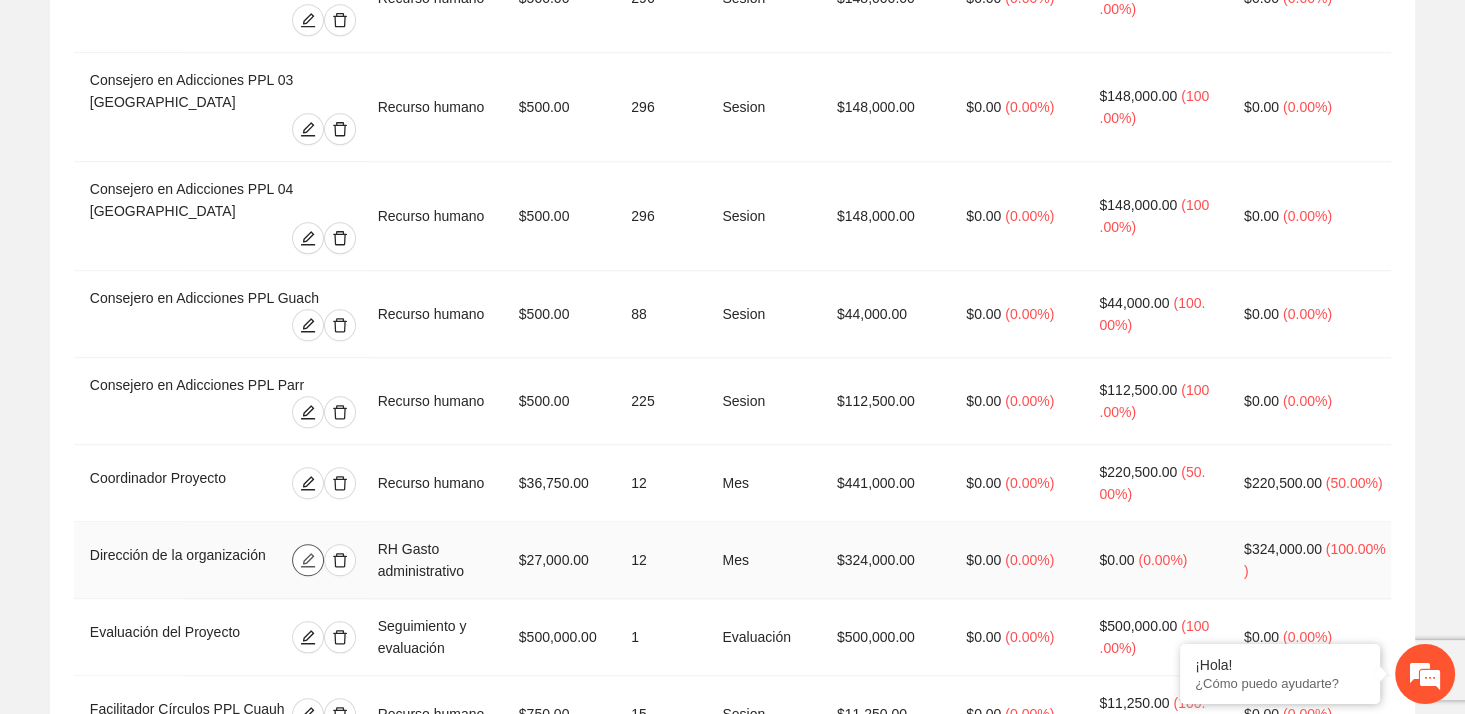 click 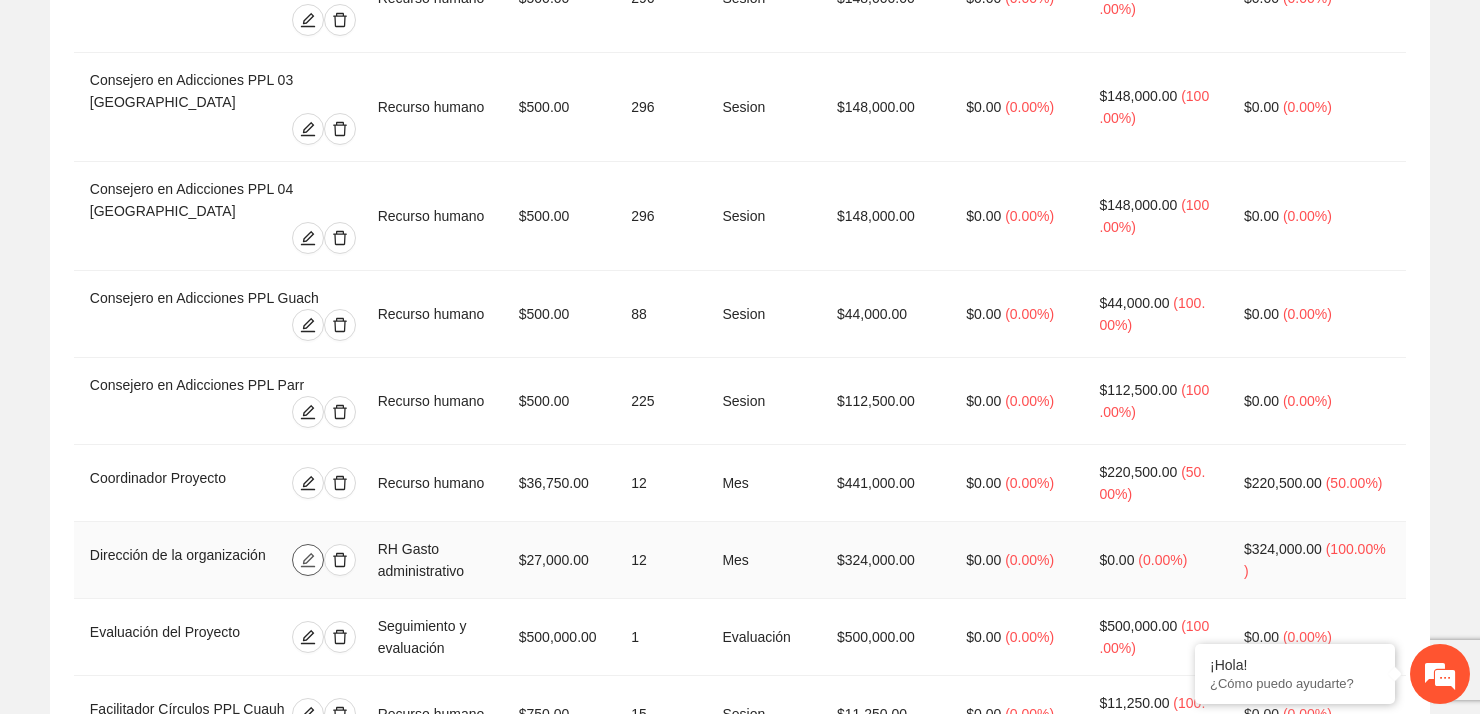 type on "**********" 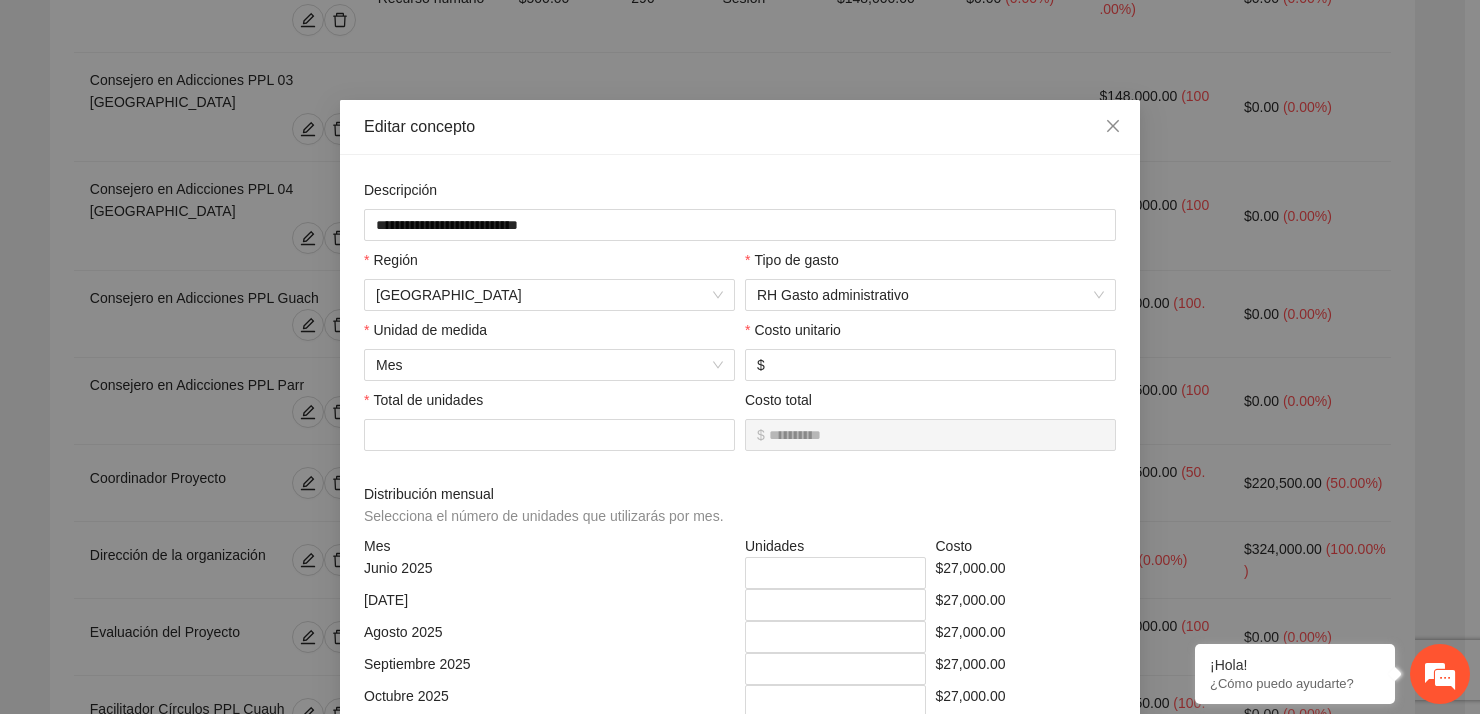 scroll, scrollTop: 0, scrollLeft: 0, axis: both 